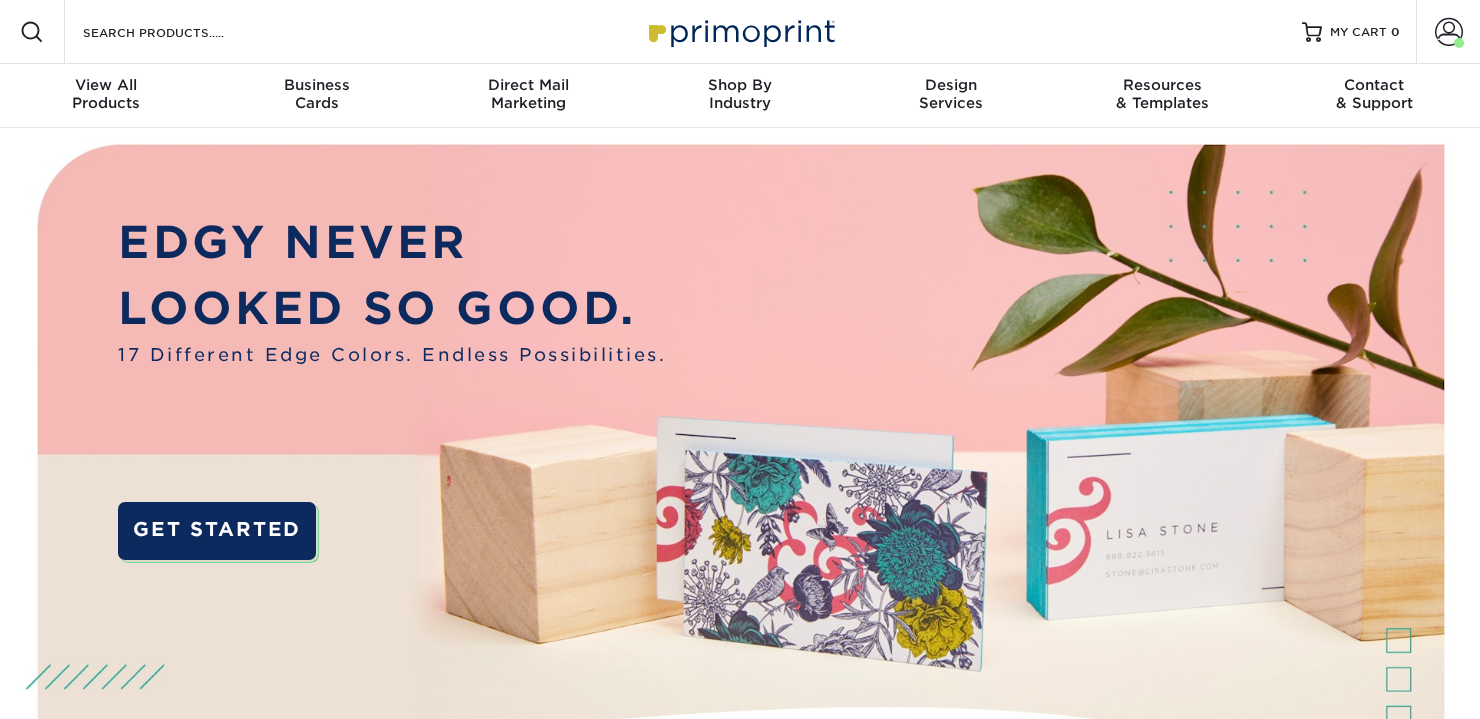 scroll, scrollTop: 0, scrollLeft: 0, axis: both 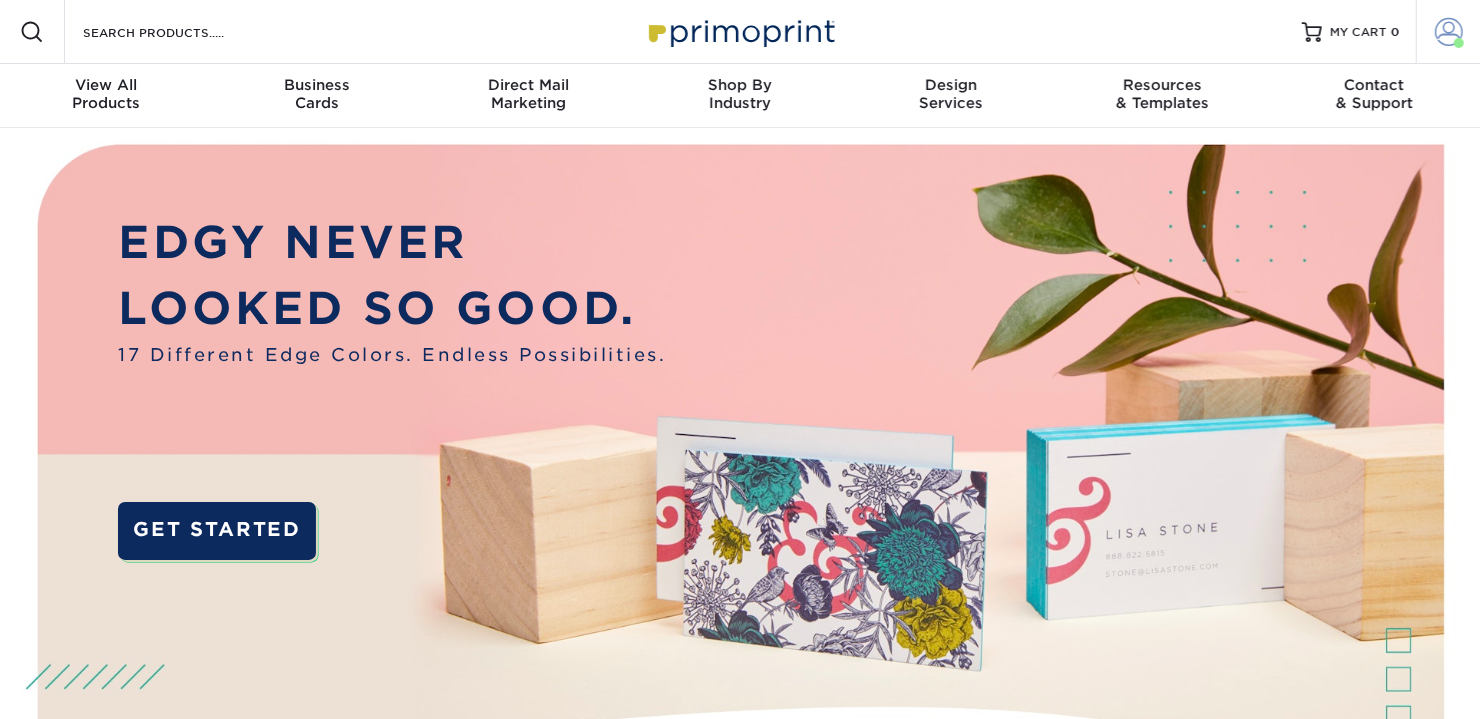 click at bounding box center (1459, 43) 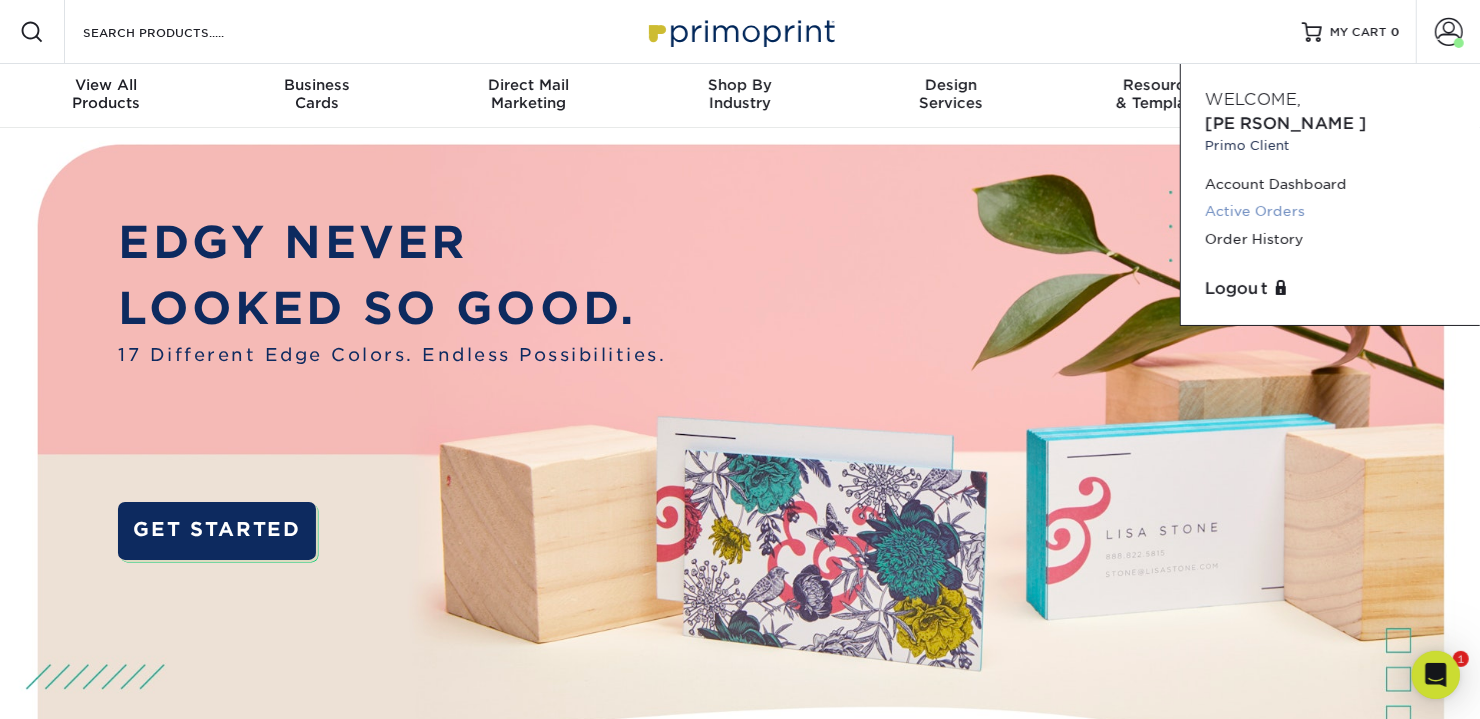 scroll, scrollTop: 0, scrollLeft: 0, axis: both 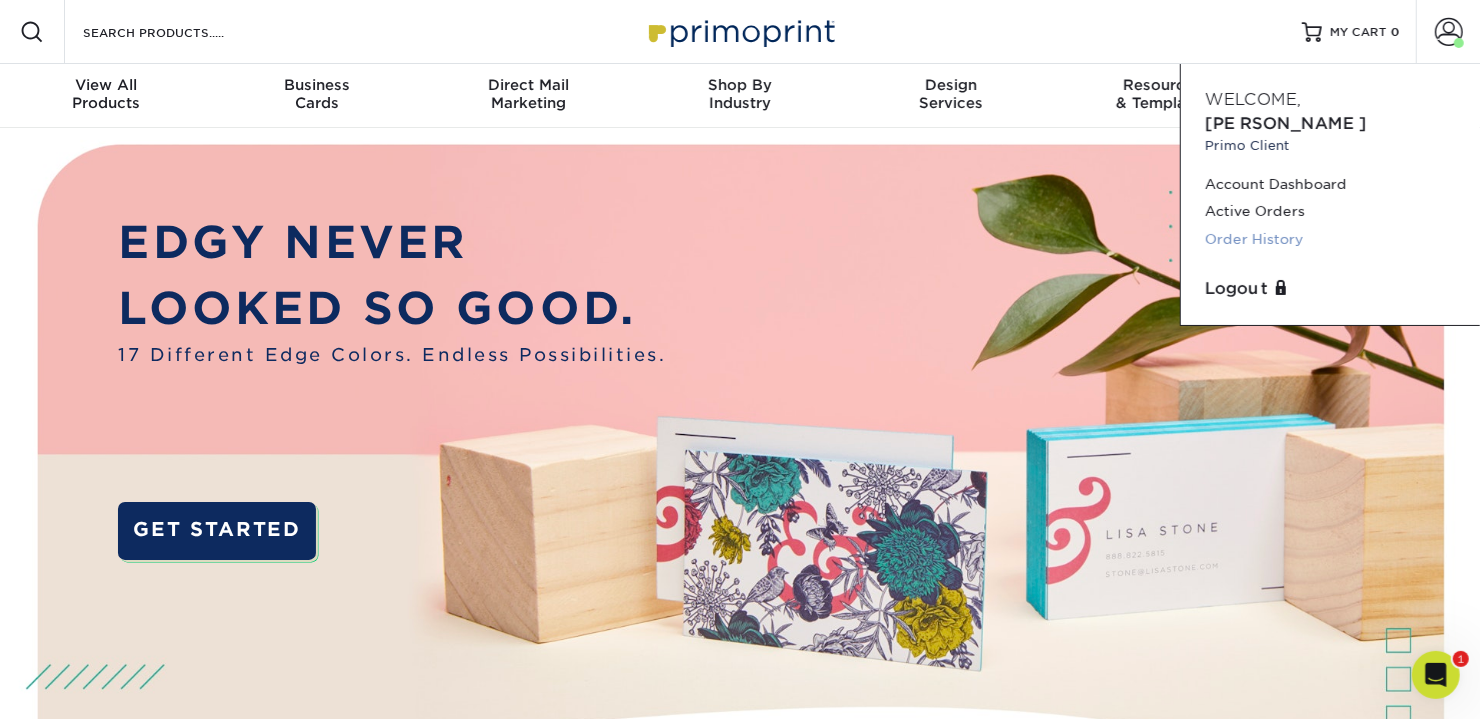 click on "Order History" at bounding box center [1330, 239] 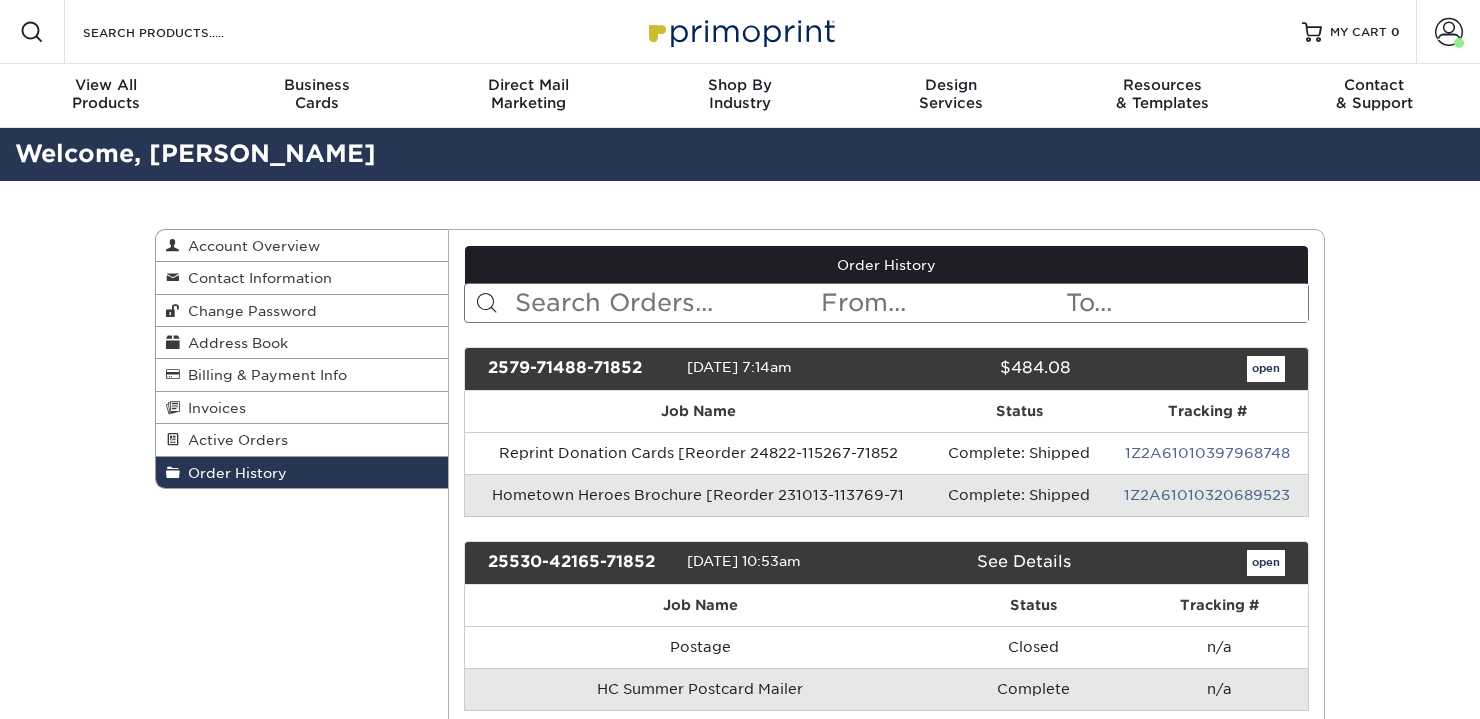 scroll, scrollTop: 0, scrollLeft: 0, axis: both 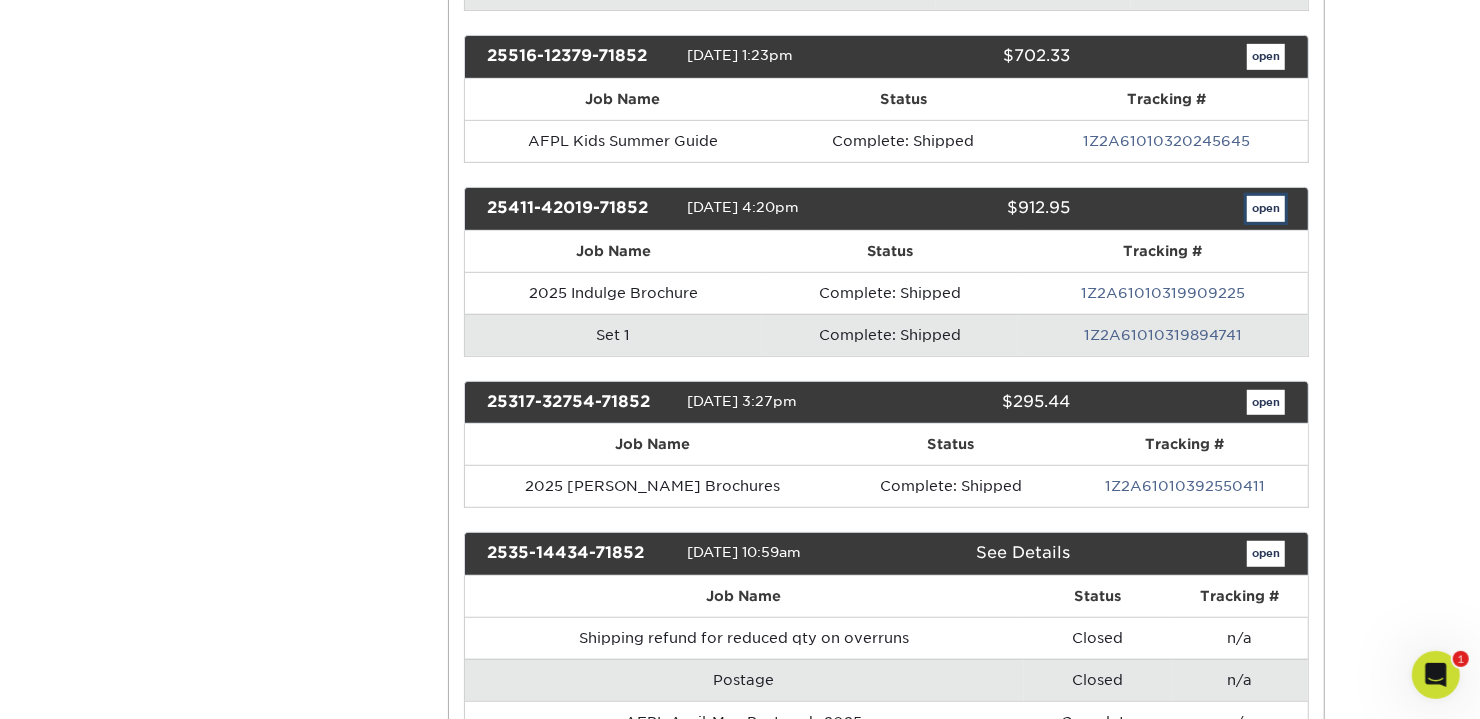 click on "open" at bounding box center (1266, 209) 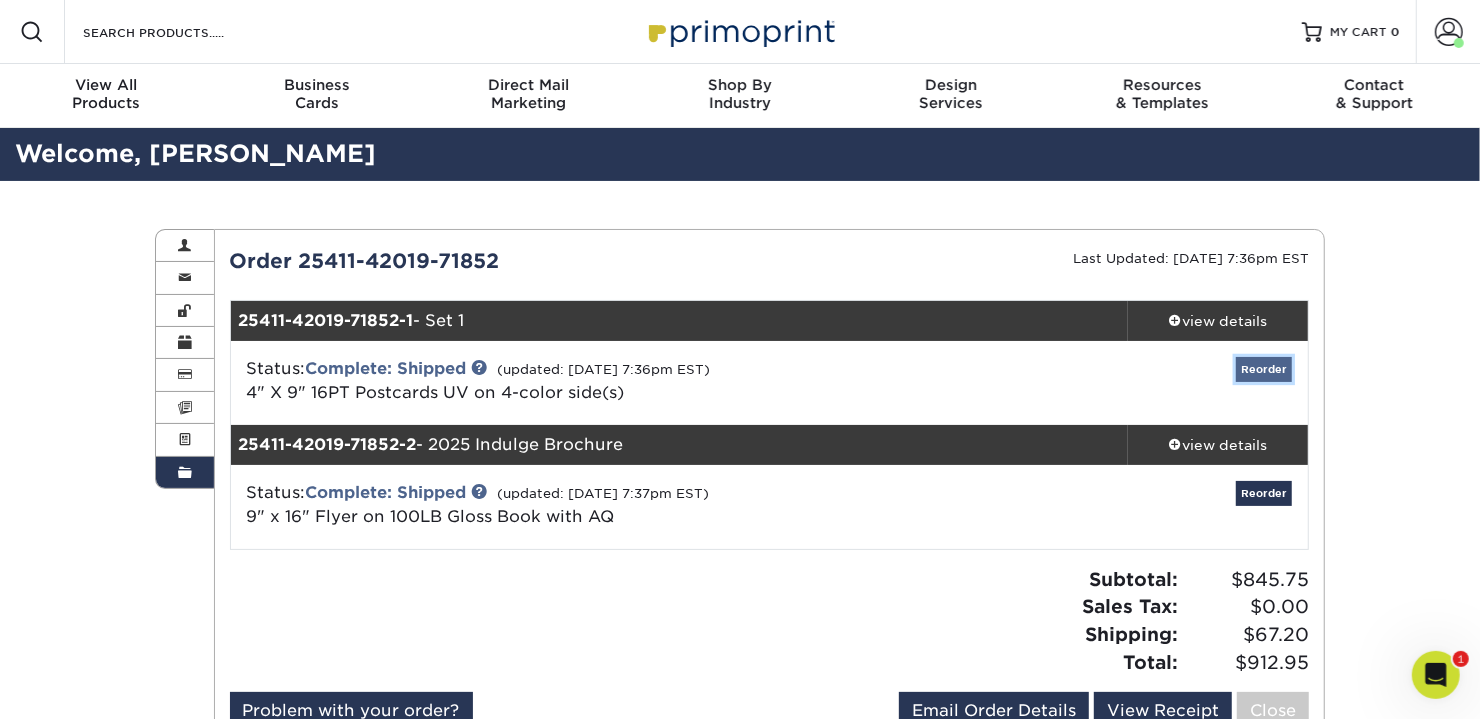 click on "Reorder" at bounding box center (1264, 369) 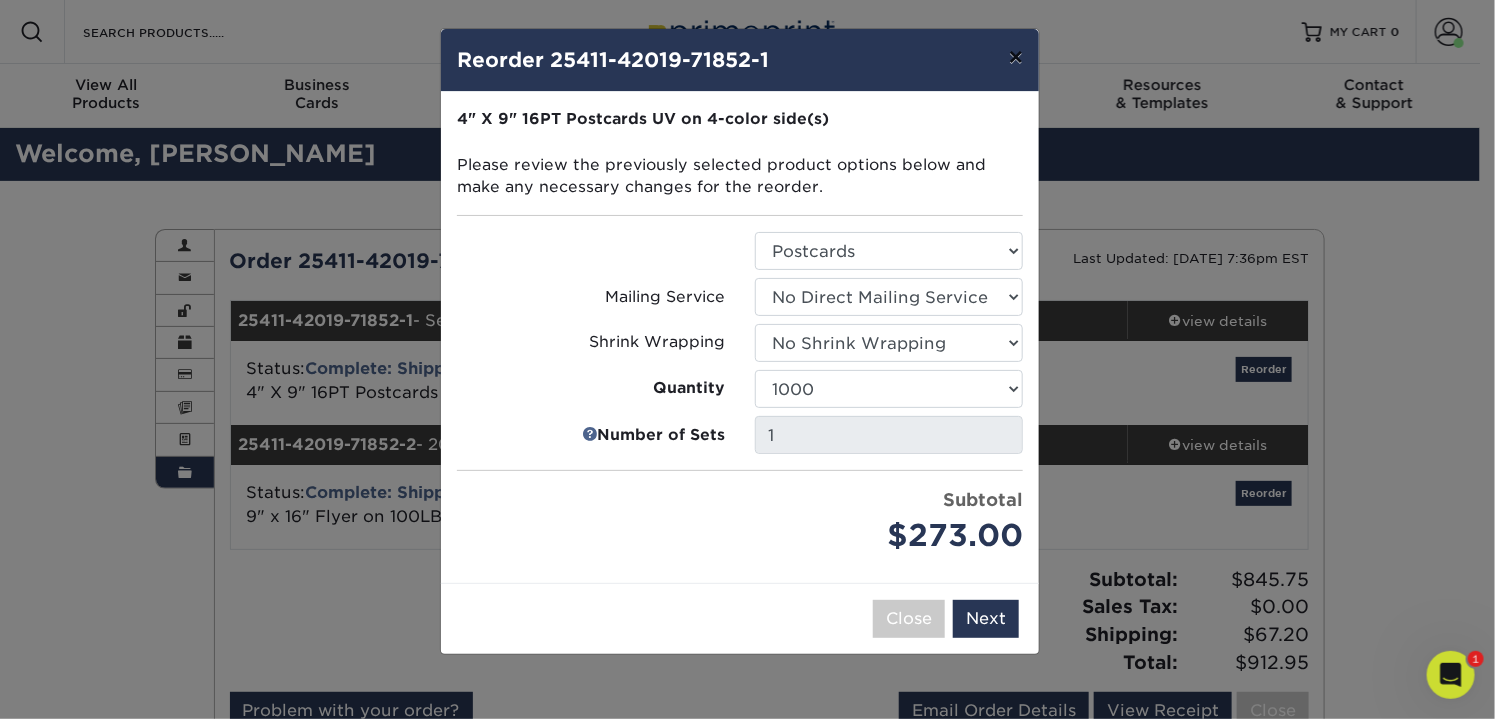 click on "×" at bounding box center [1016, 57] 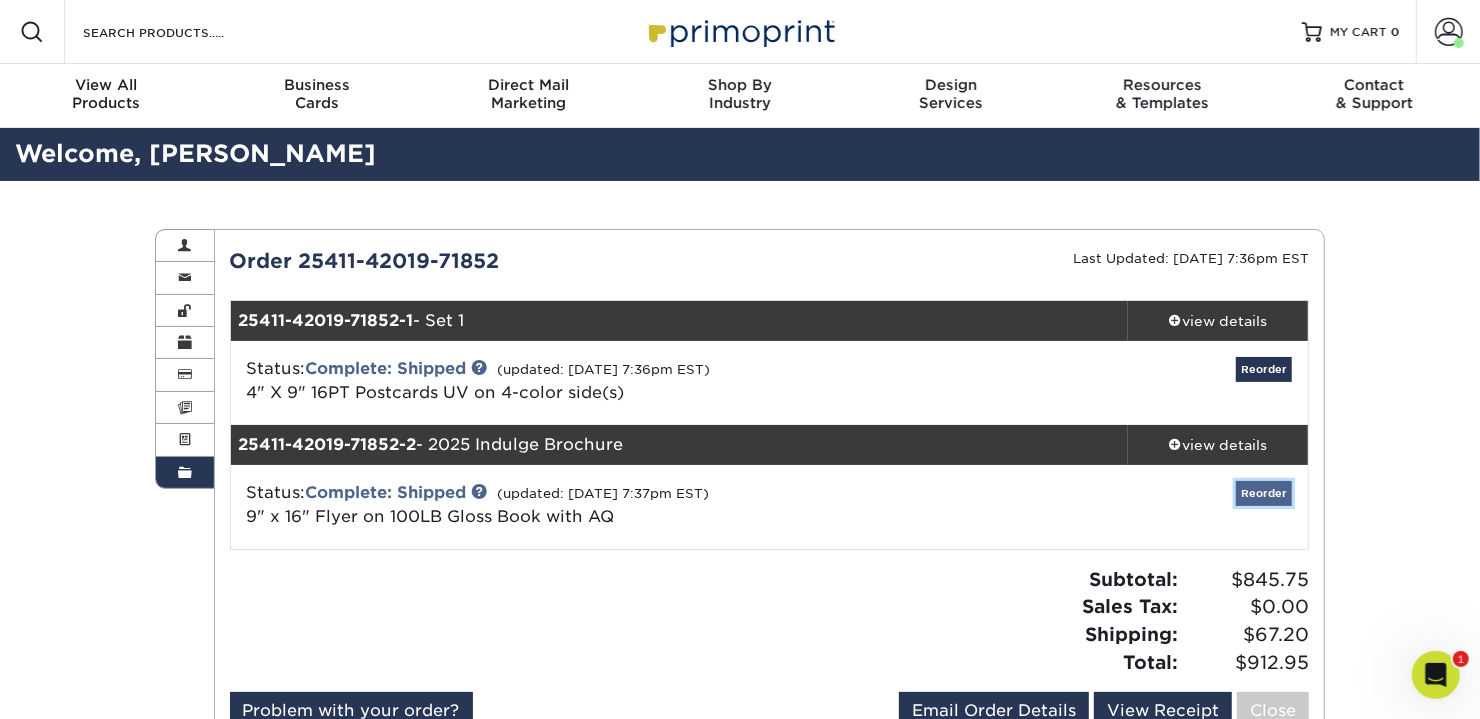 click on "Reorder" at bounding box center [1264, 493] 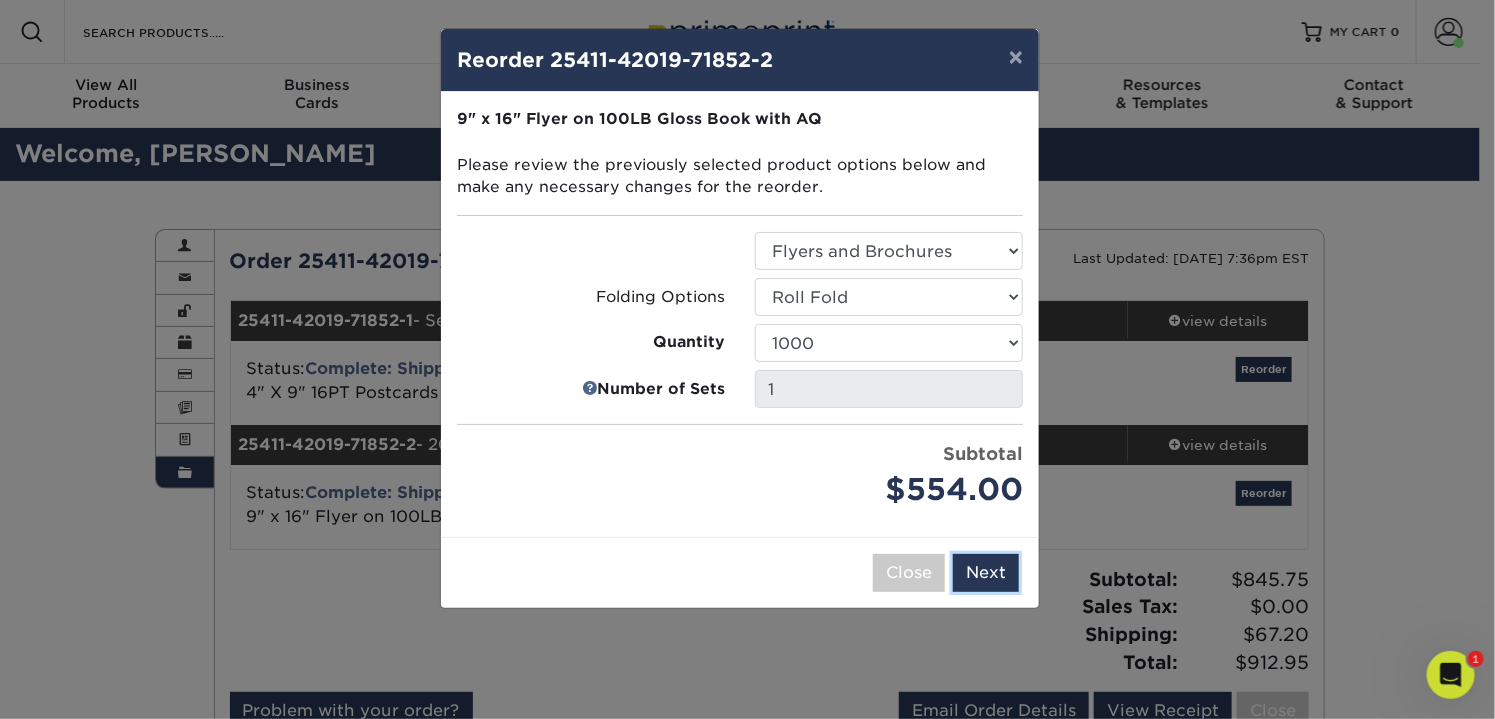 click on "Next" at bounding box center [986, 573] 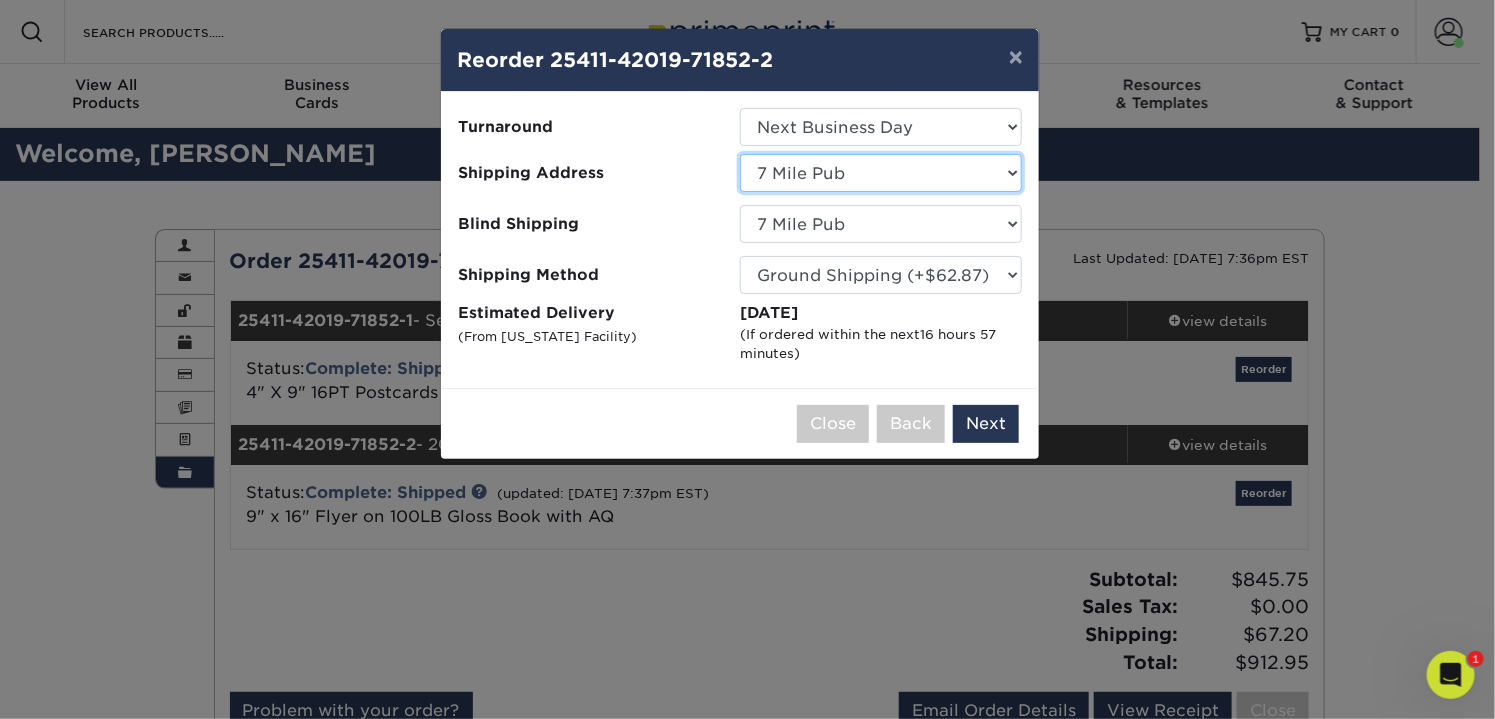 click on "Select One
7 Mile Pub
Armadillo
Avalon Chamber
Avalon Free Public Library Insert
City of Sea Isle
CMCZ Holiday Card
CTM - Stamford CT
CTM Media - 25,000
CTM Media Group  - 25,000 CTM Pennsauken CTM Pennsauken New" at bounding box center (881, 173) 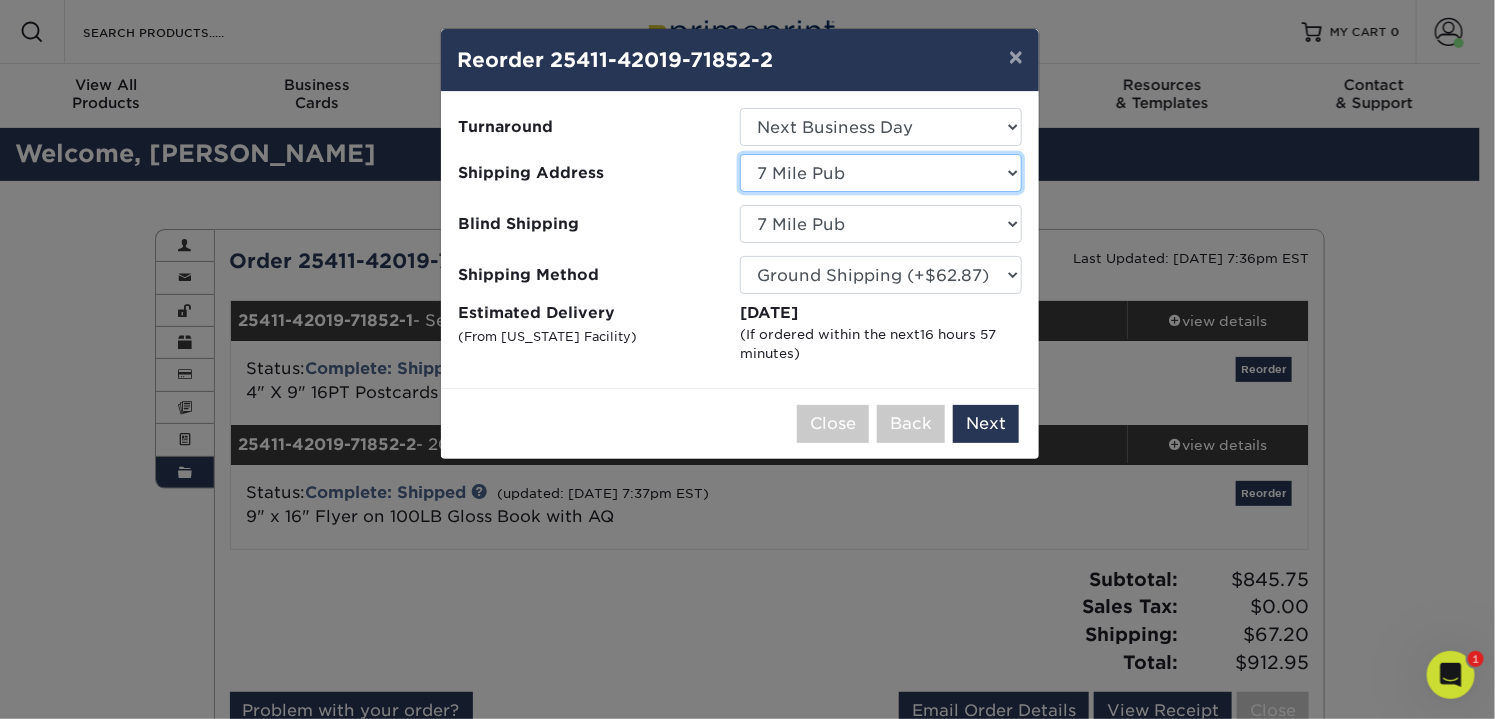 select on "274523" 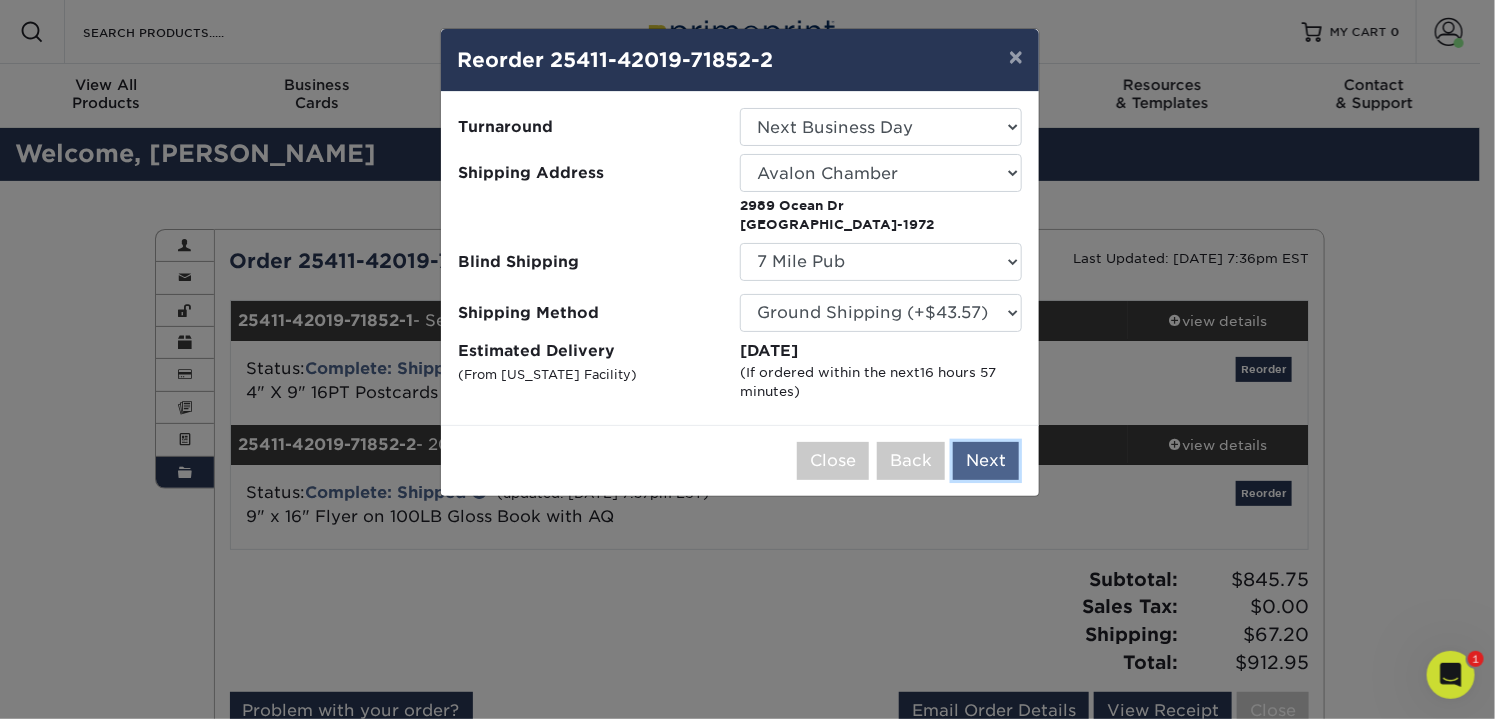 click on "Next" at bounding box center [986, 461] 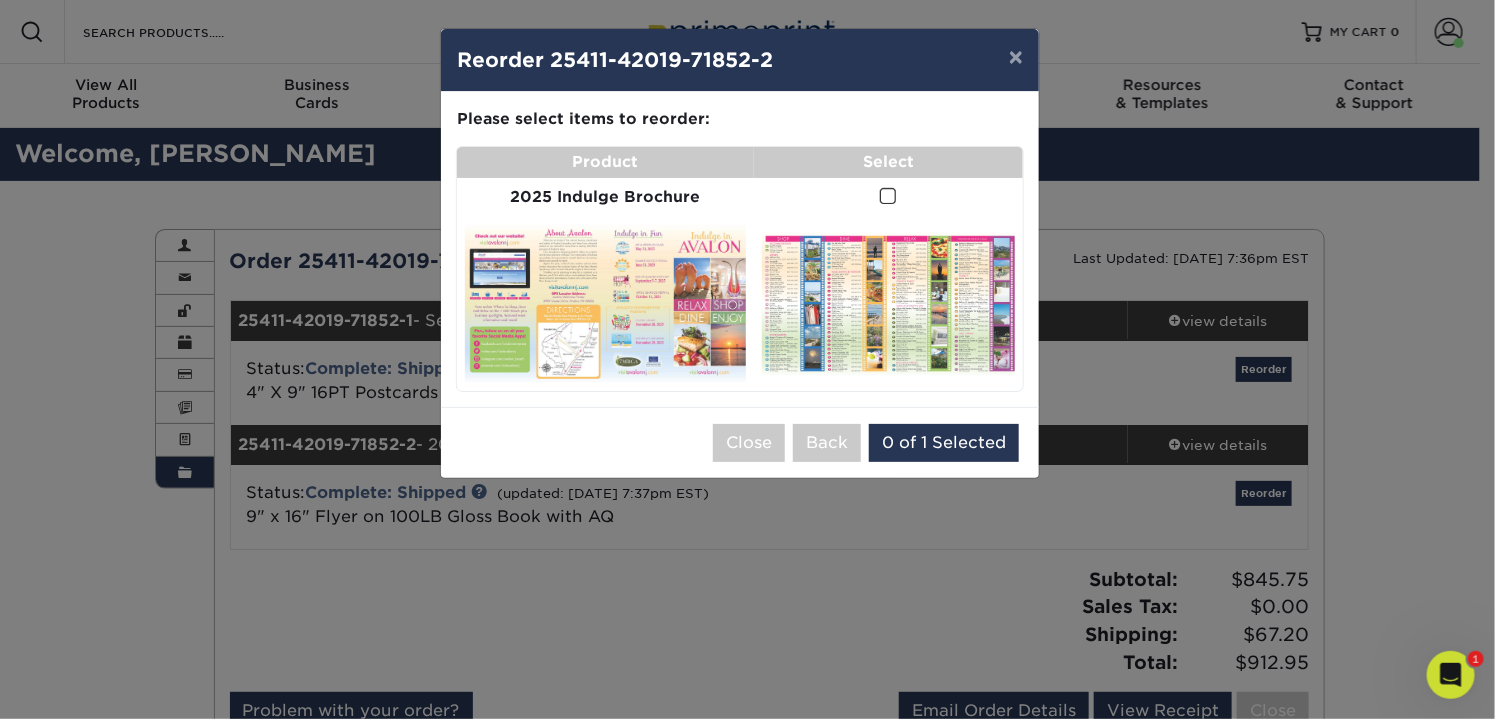 click at bounding box center (888, 196) 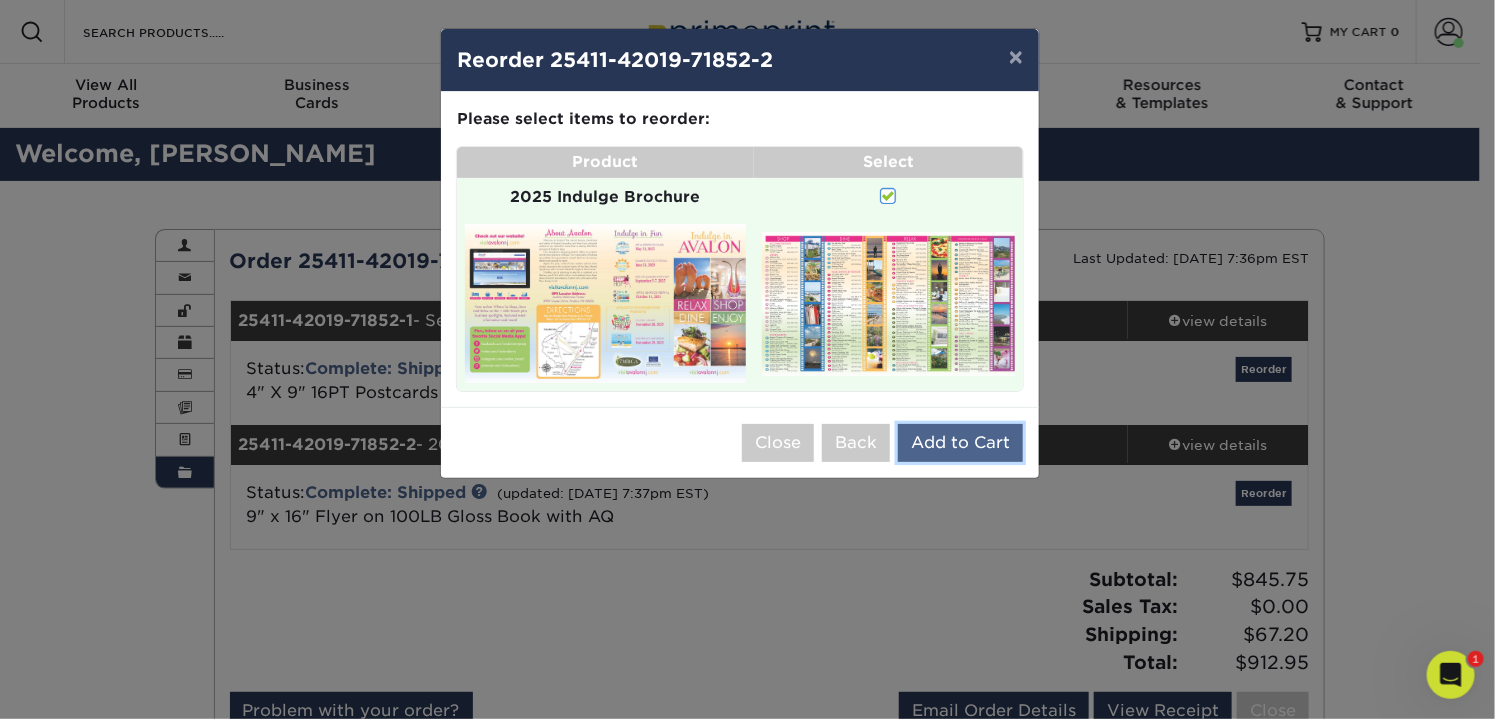 click on "Add to Cart" at bounding box center [960, 443] 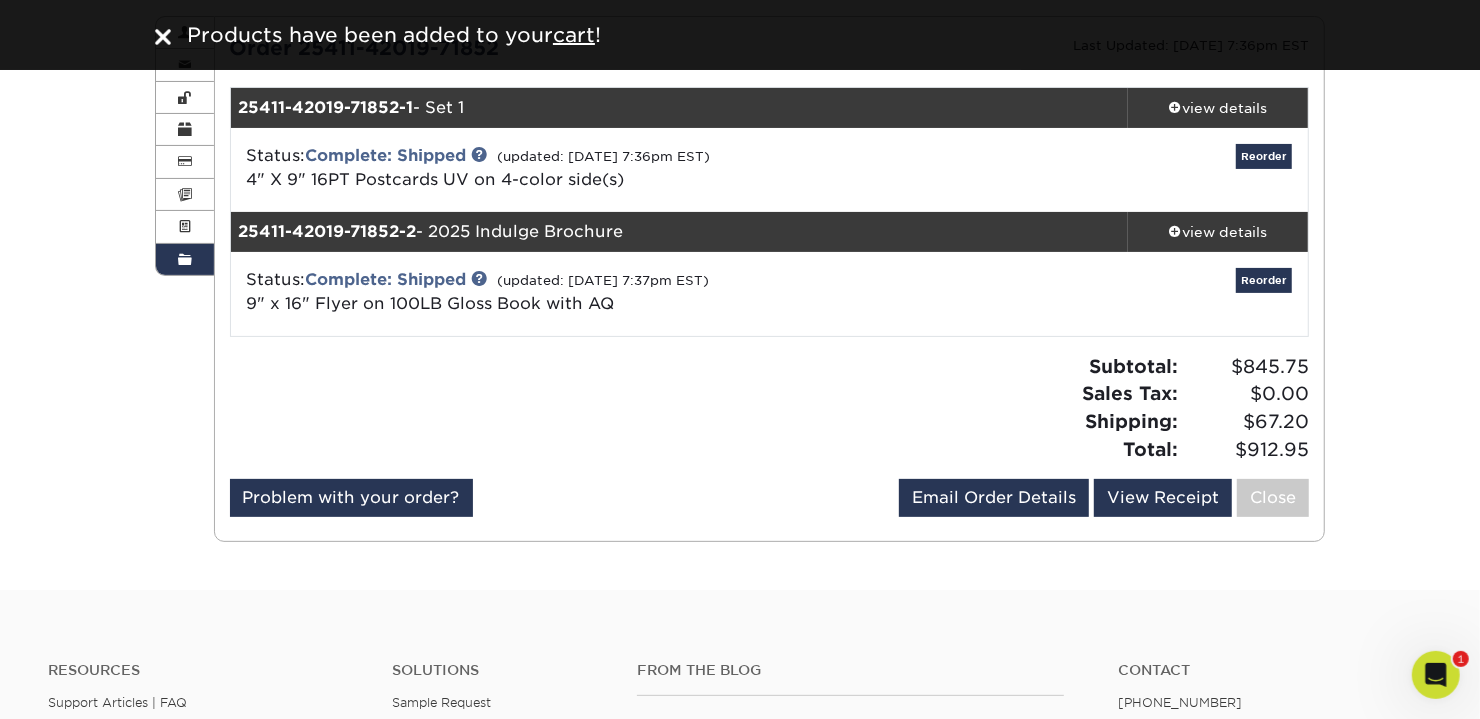 scroll, scrollTop: 0, scrollLeft: 0, axis: both 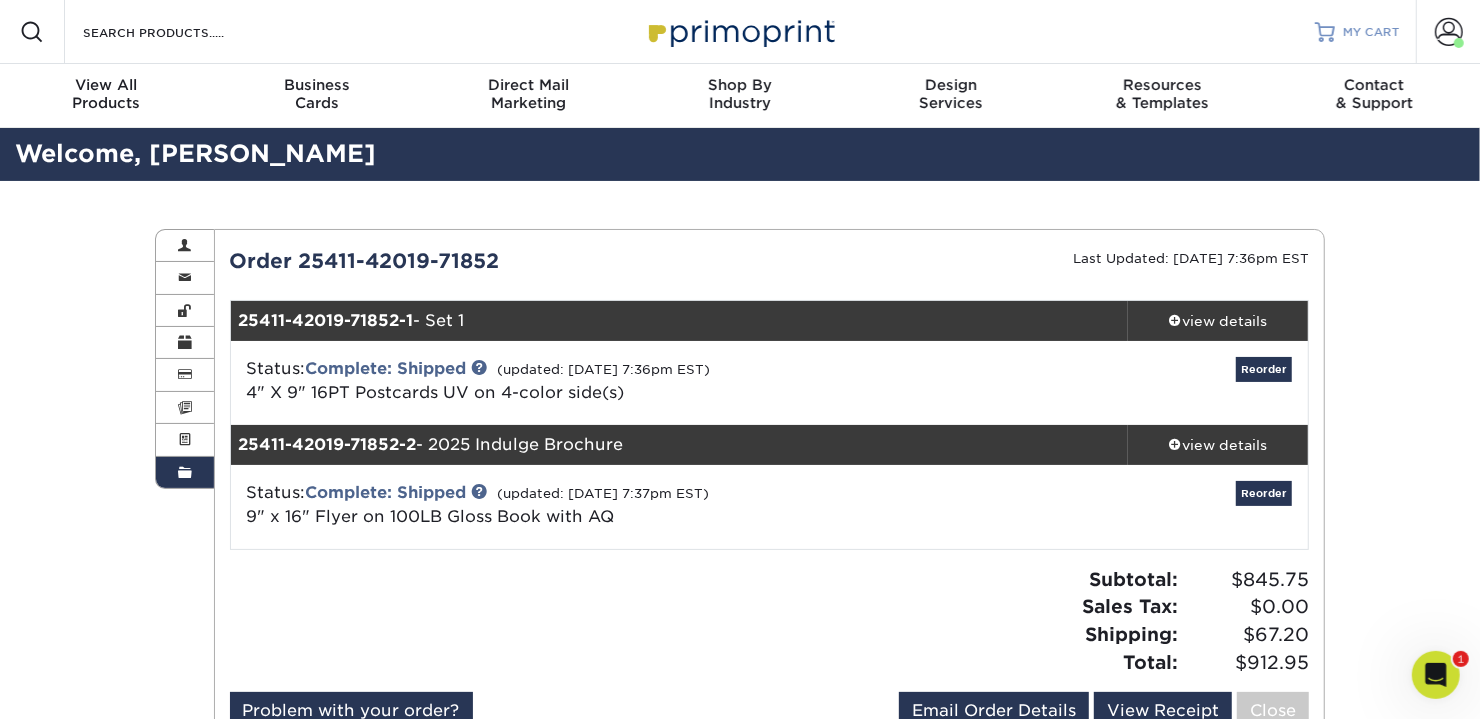 click on "MY CART" at bounding box center (1371, 32) 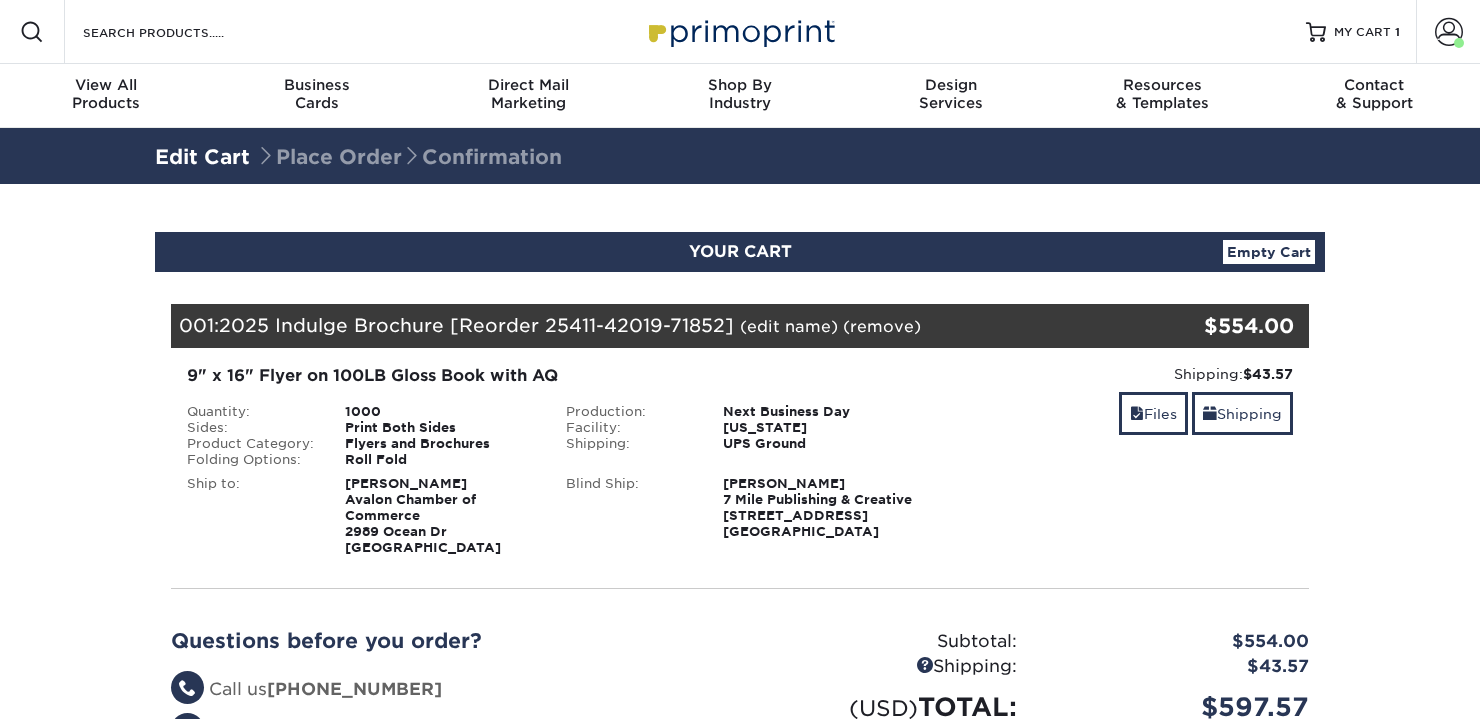 scroll, scrollTop: 0, scrollLeft: 0, axis: both 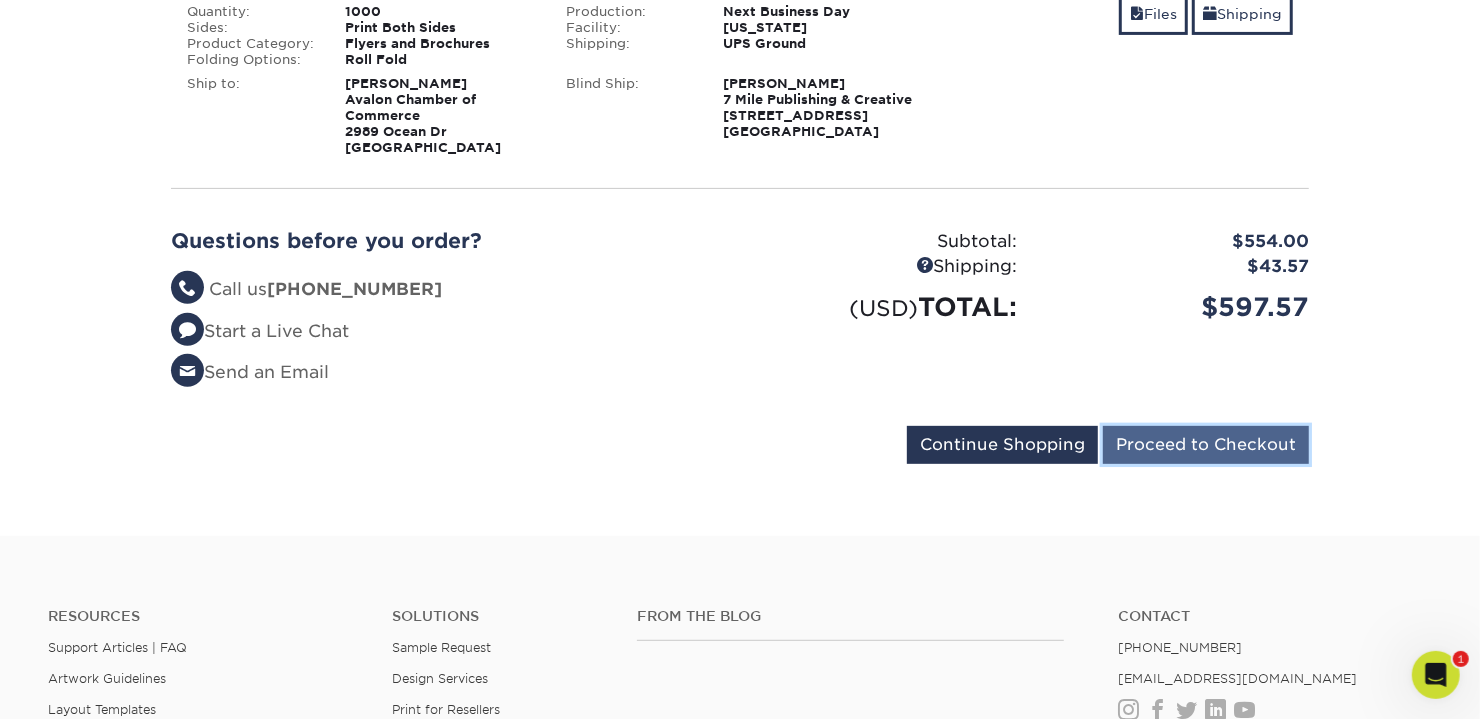 click on "Proceed to Checkout" at bounding box center [1206, 445] 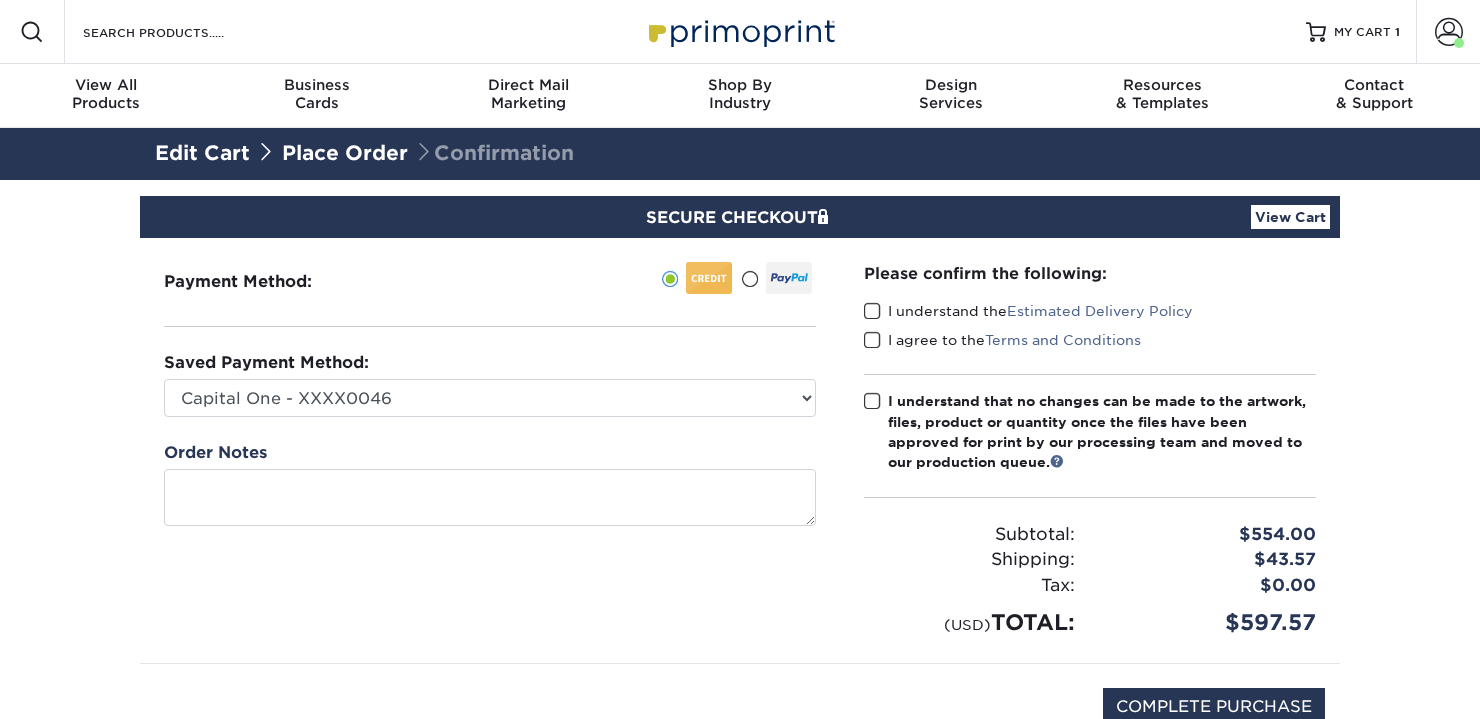 scroll, scrollTop: 0, scrollLeft: 0, axis: both 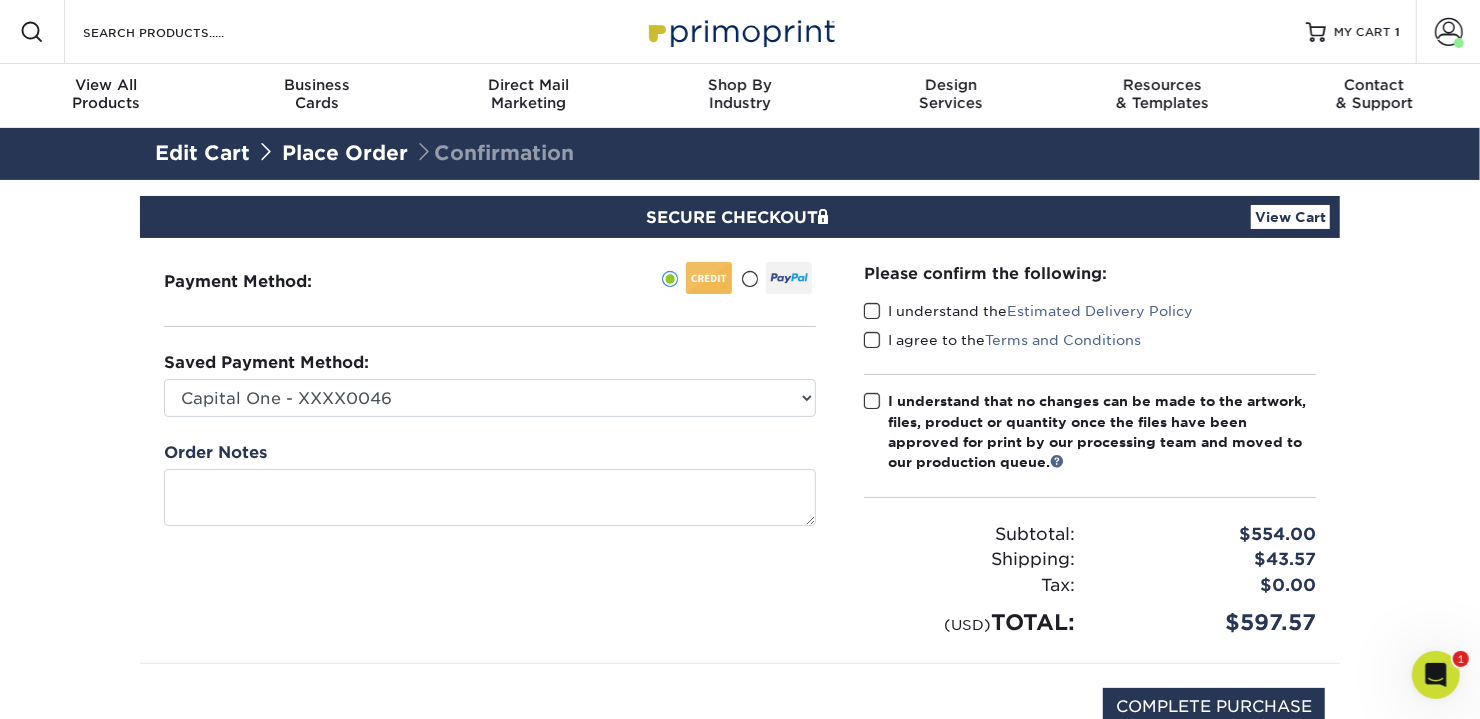 drag, startPoint x: 867, startPoint y: 309, endPoint x: 869, endPoint y: 335, distance: 26.076809 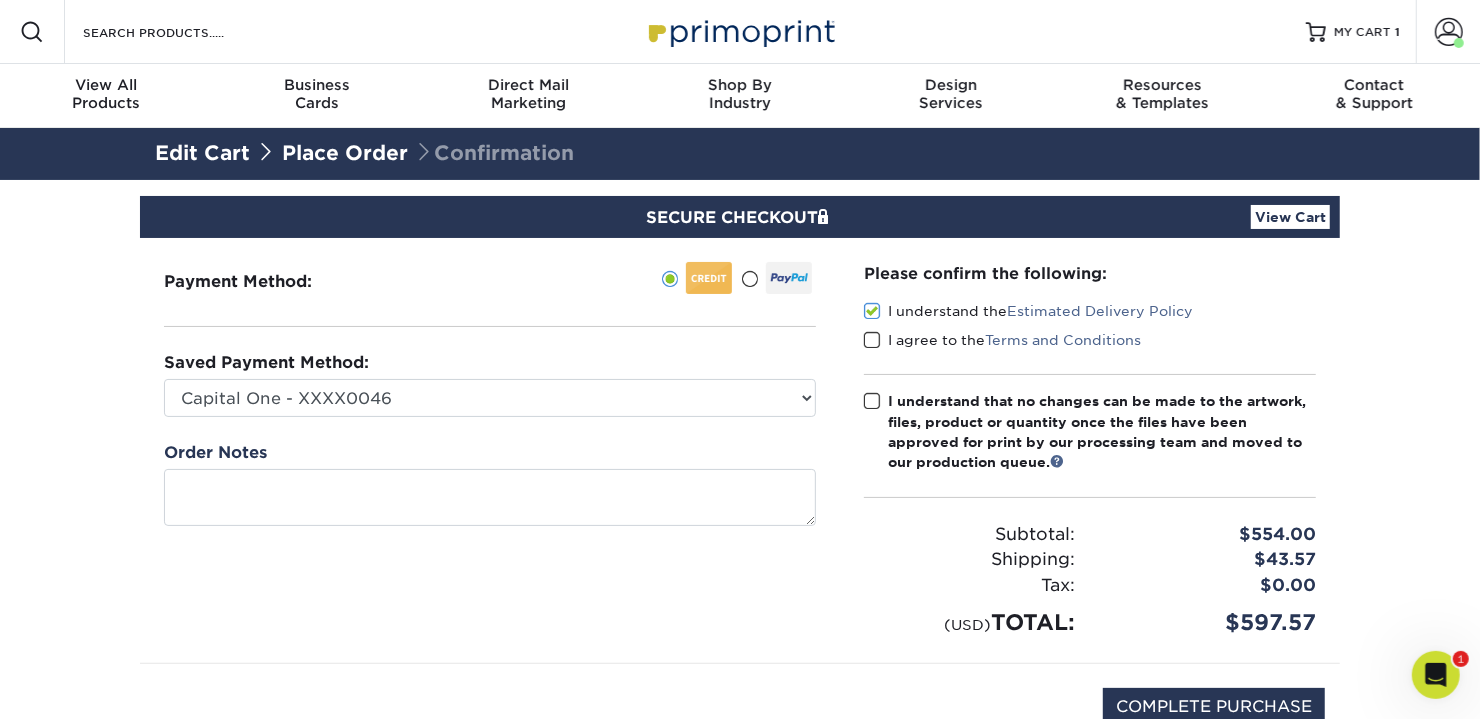 click at bounding box center [872, 340] 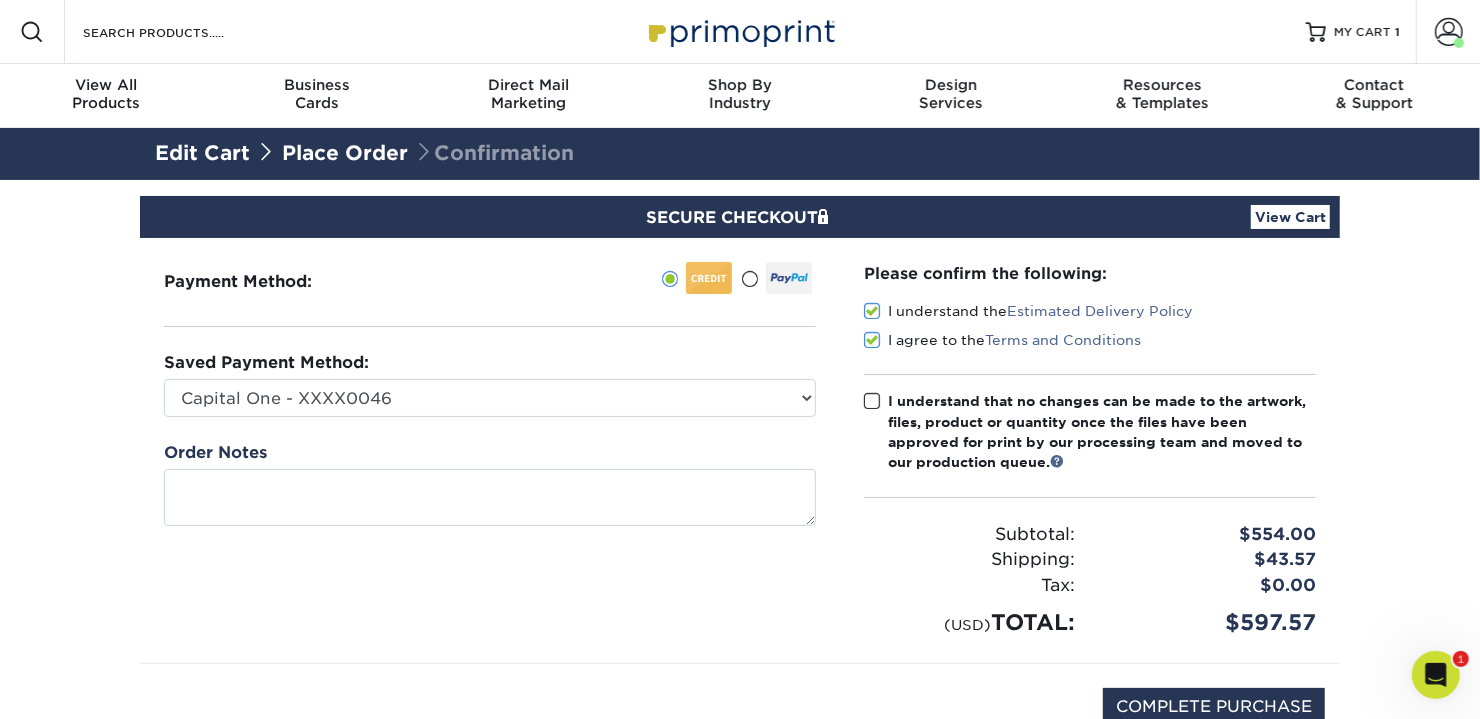 click at bounding box center [872, 401] 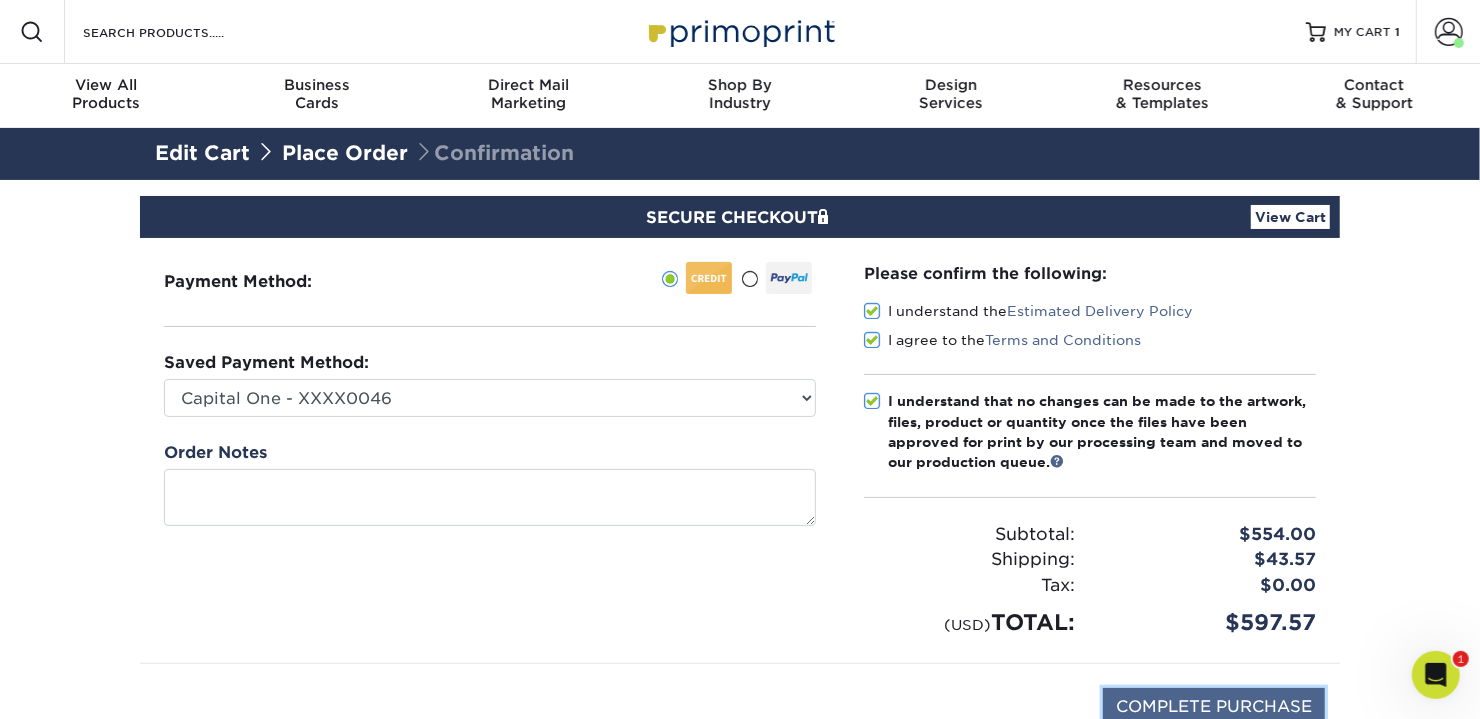 click on "COMPLETE PURCHASE" at bounding box center (1214, 707) 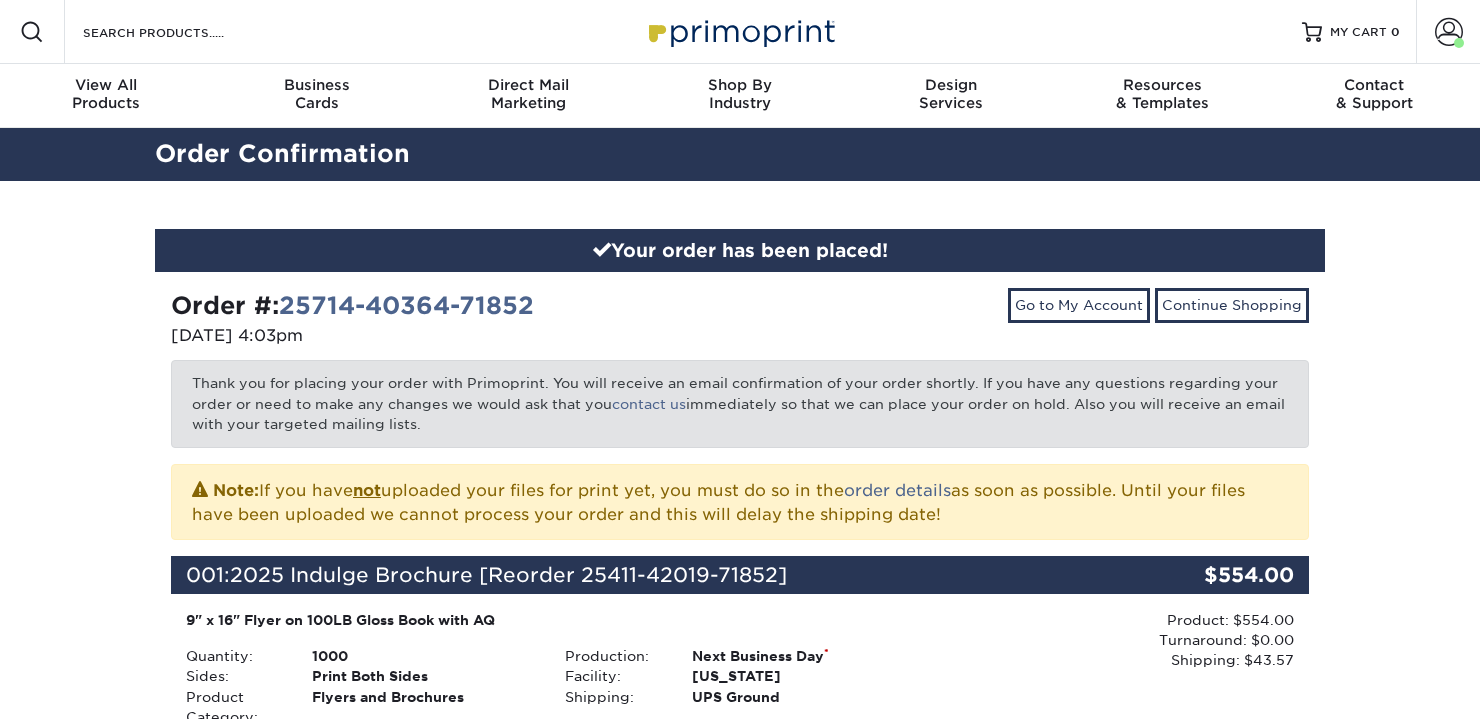 scroll, scrollTop: 0, scrollLeft: 0, axis: both 